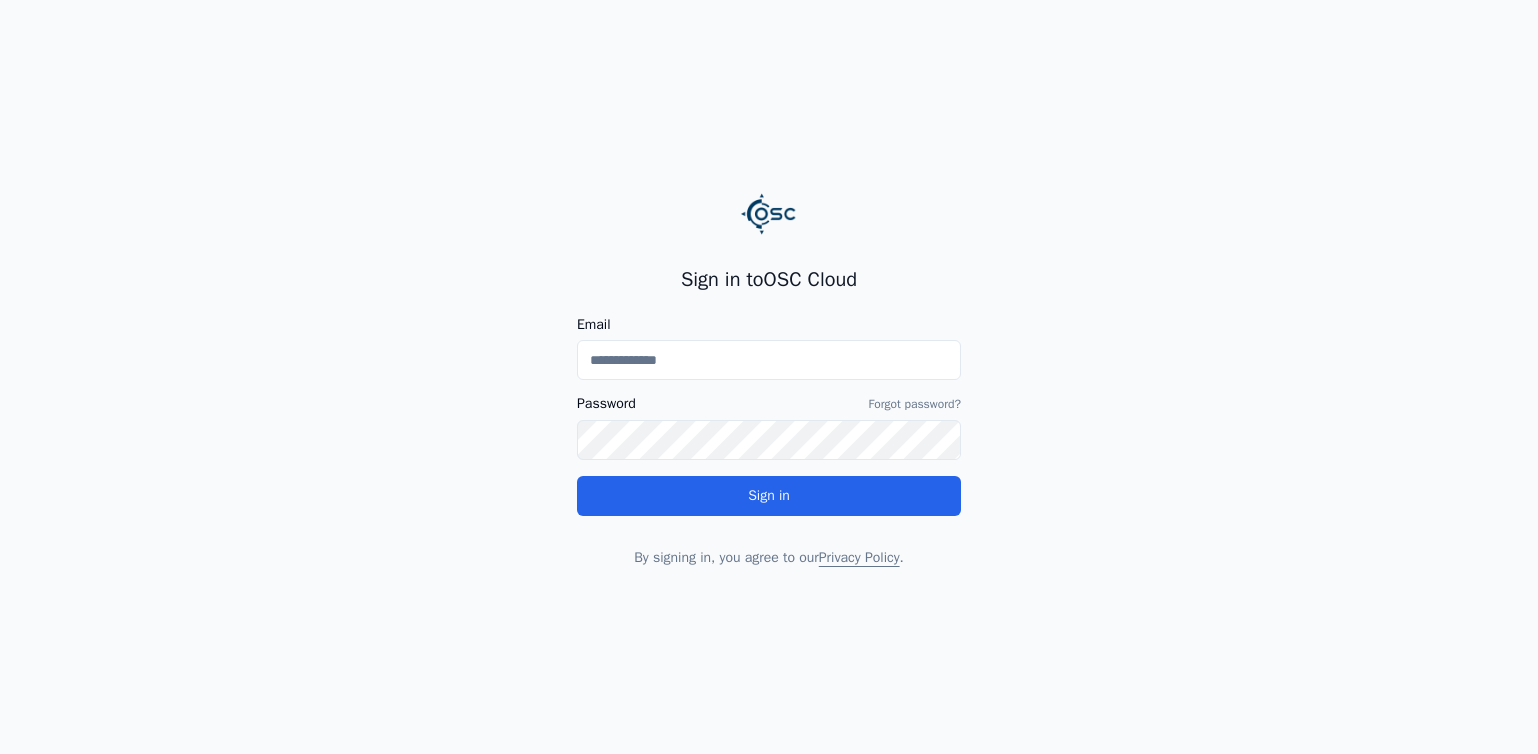 scroll, scrollTop: 0, scrollLeft: 0, axis: both 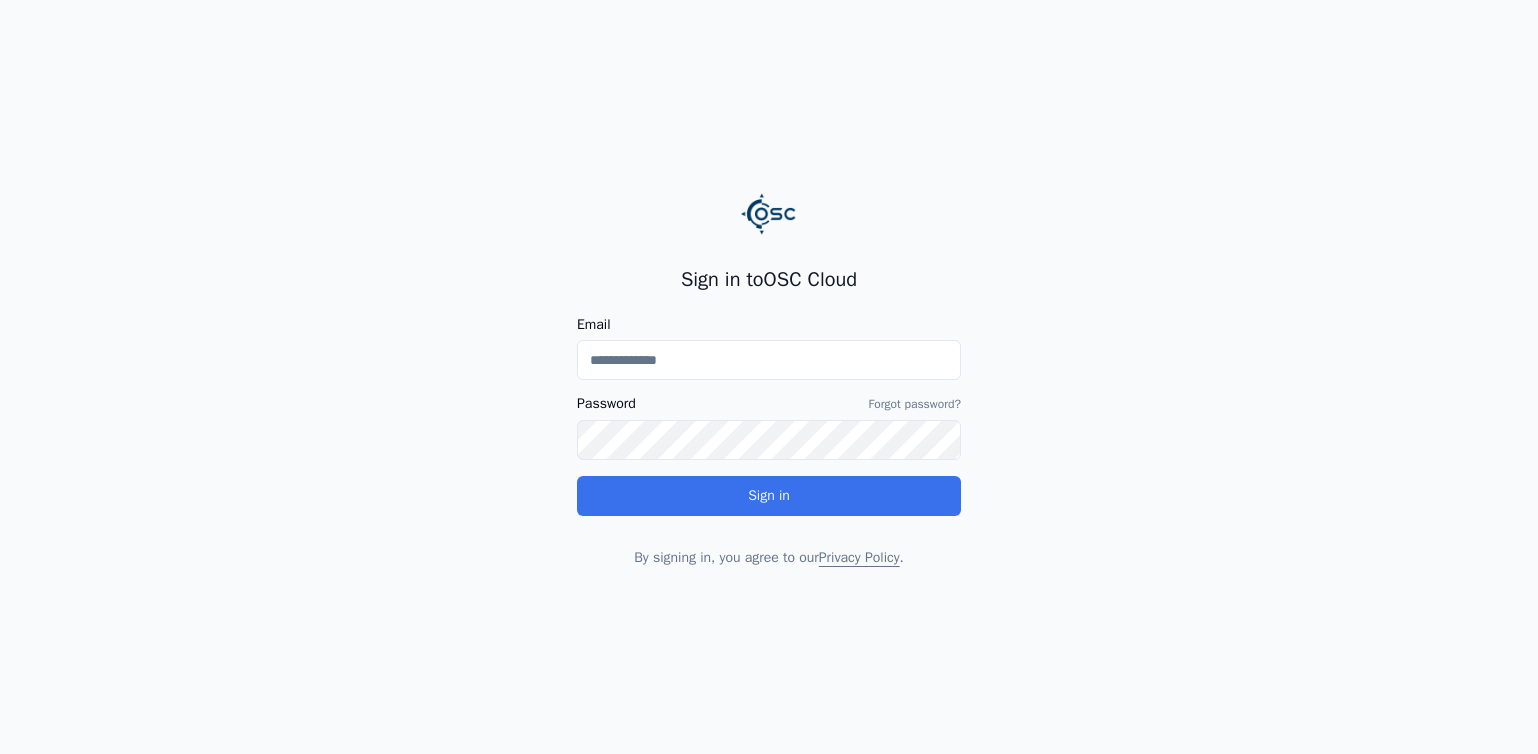 type on "**********" 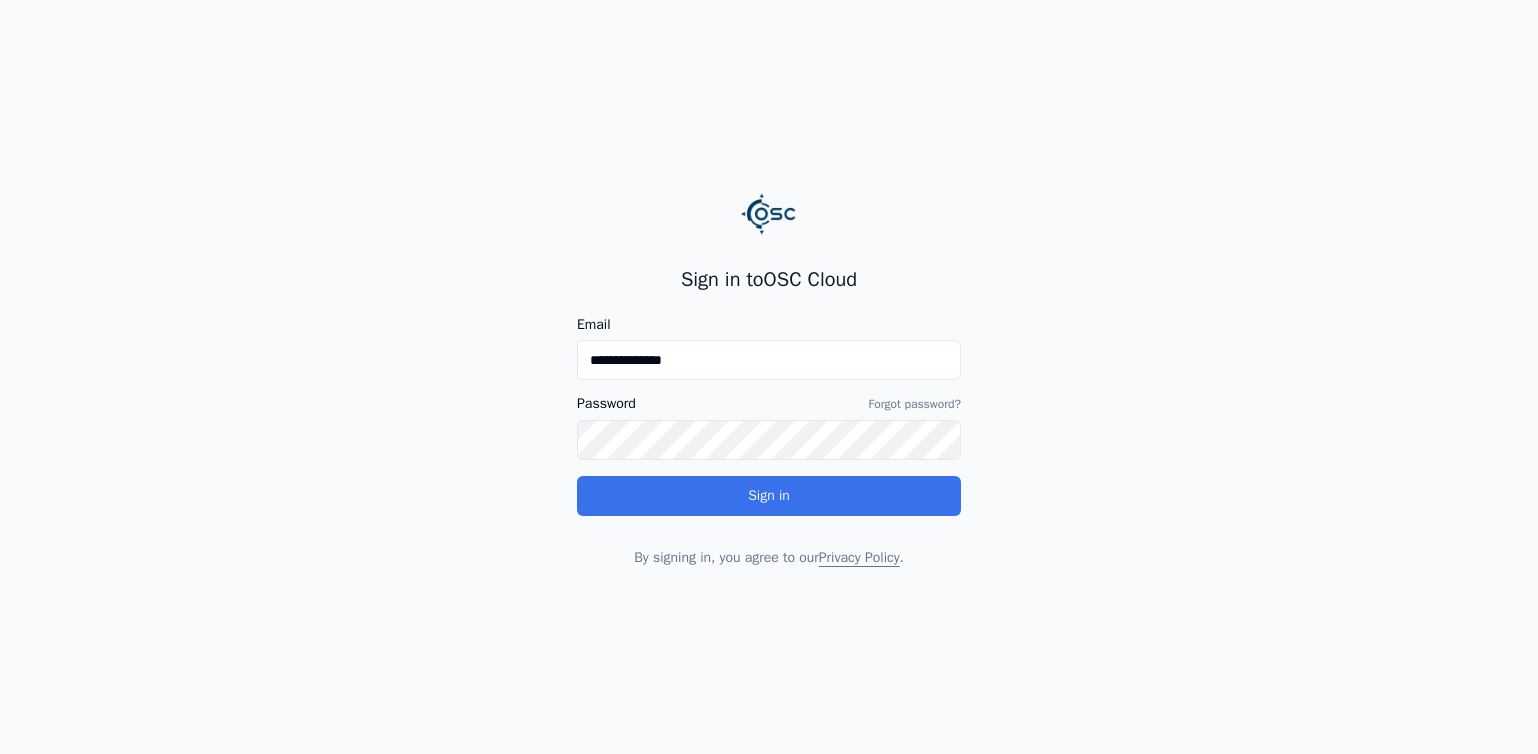 click on "**********" at bounding box center [769, 417] 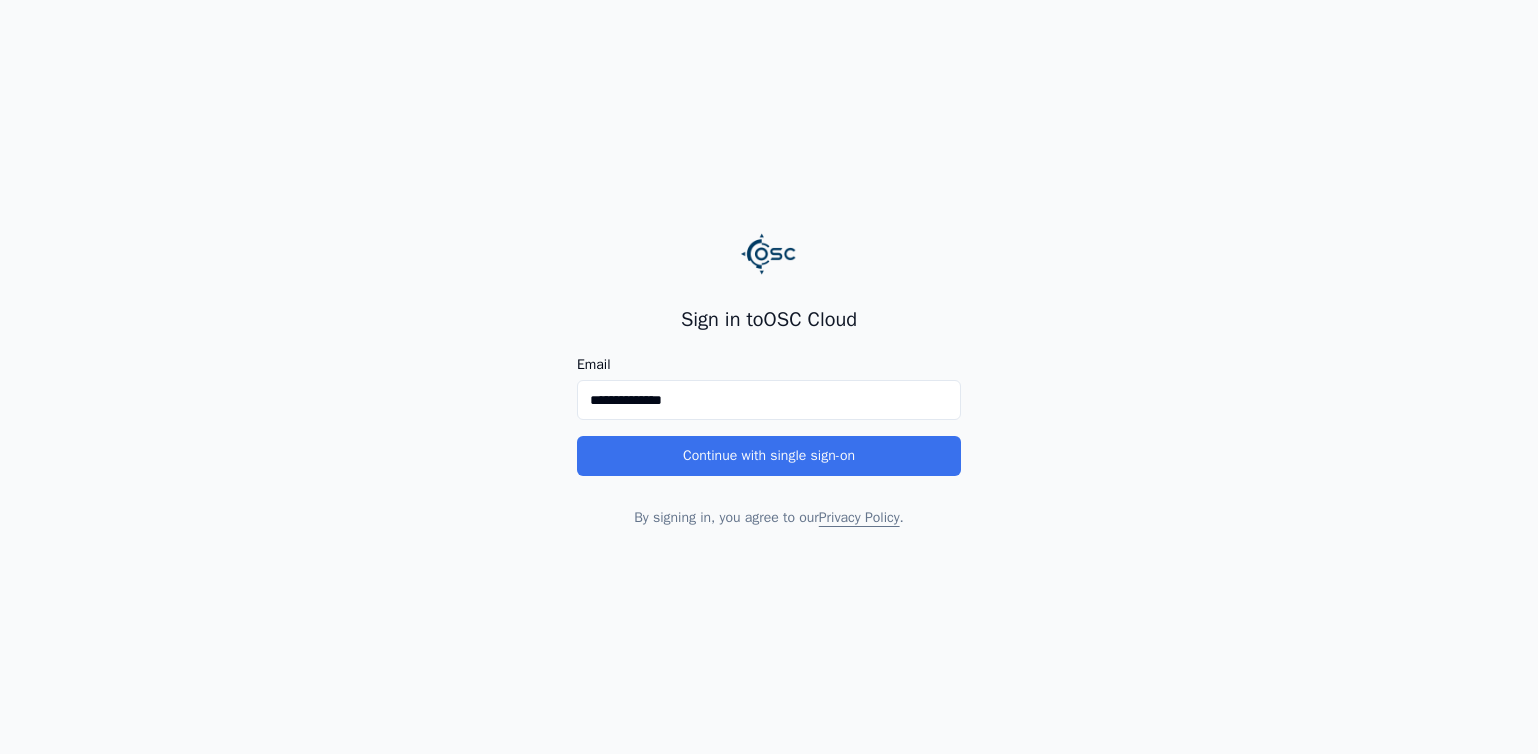 click on "Continue with single sign-on" at bounding box center [769, 456] 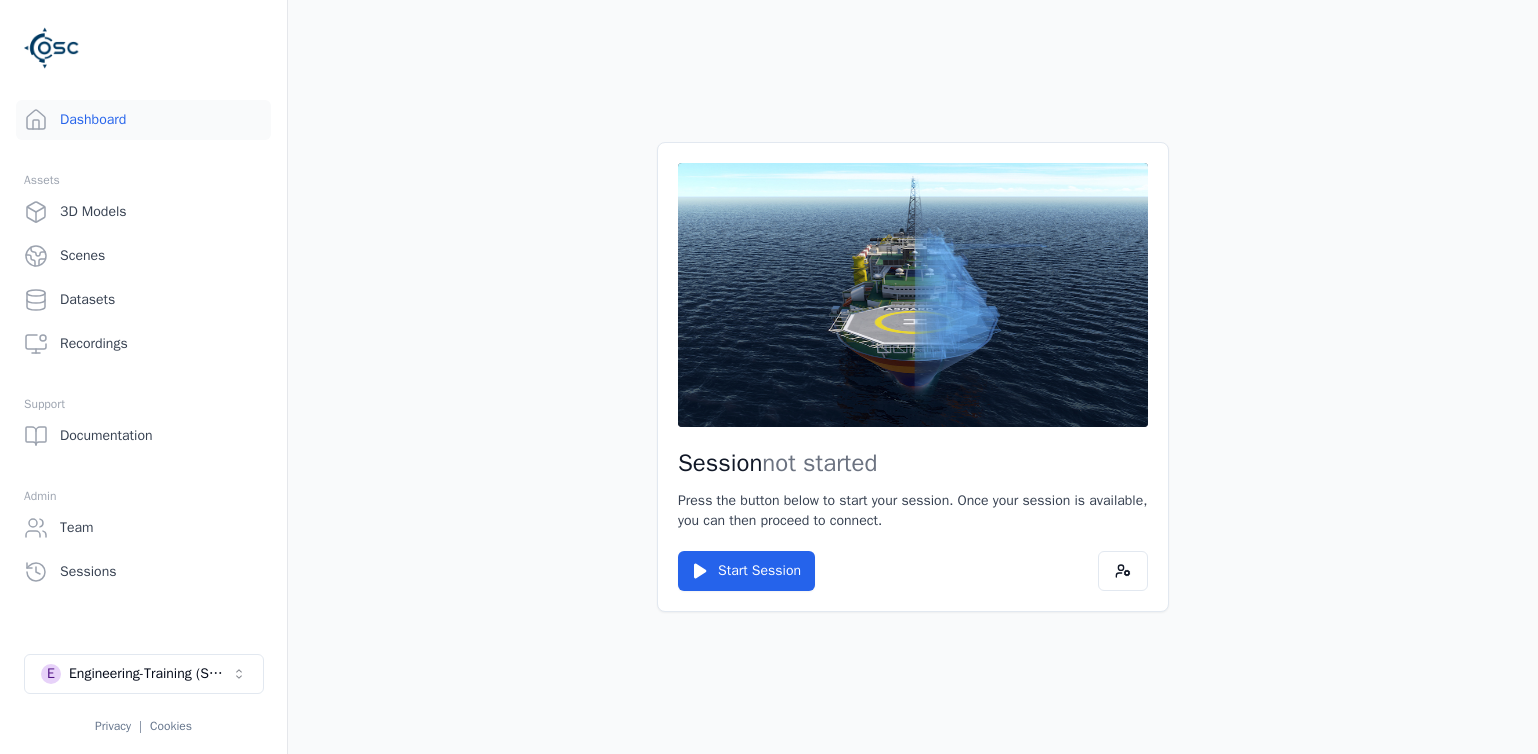scroll, scrollTop: 0, scrollLeft: 0, axis: both 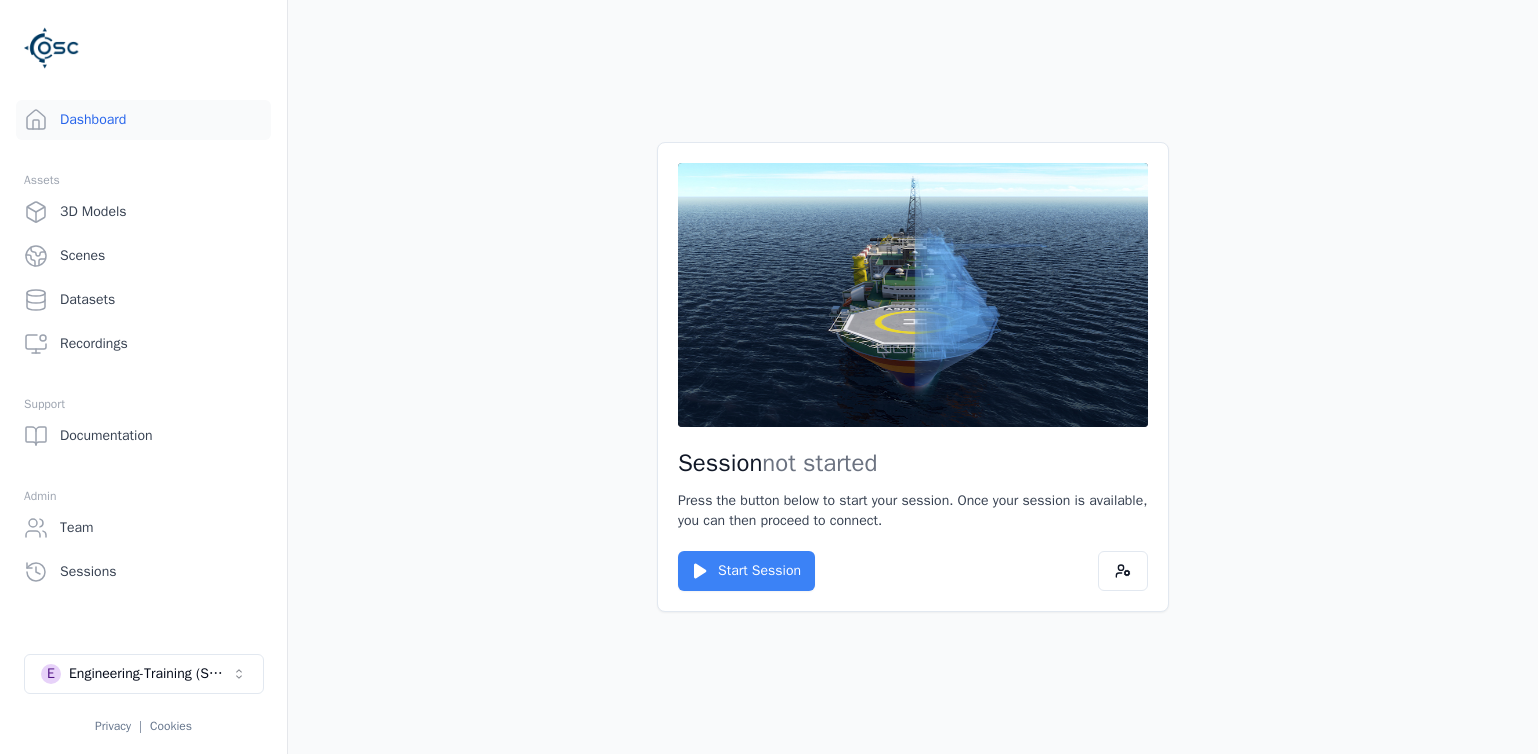 click on "Start Session" at bounding box center (746, 571) 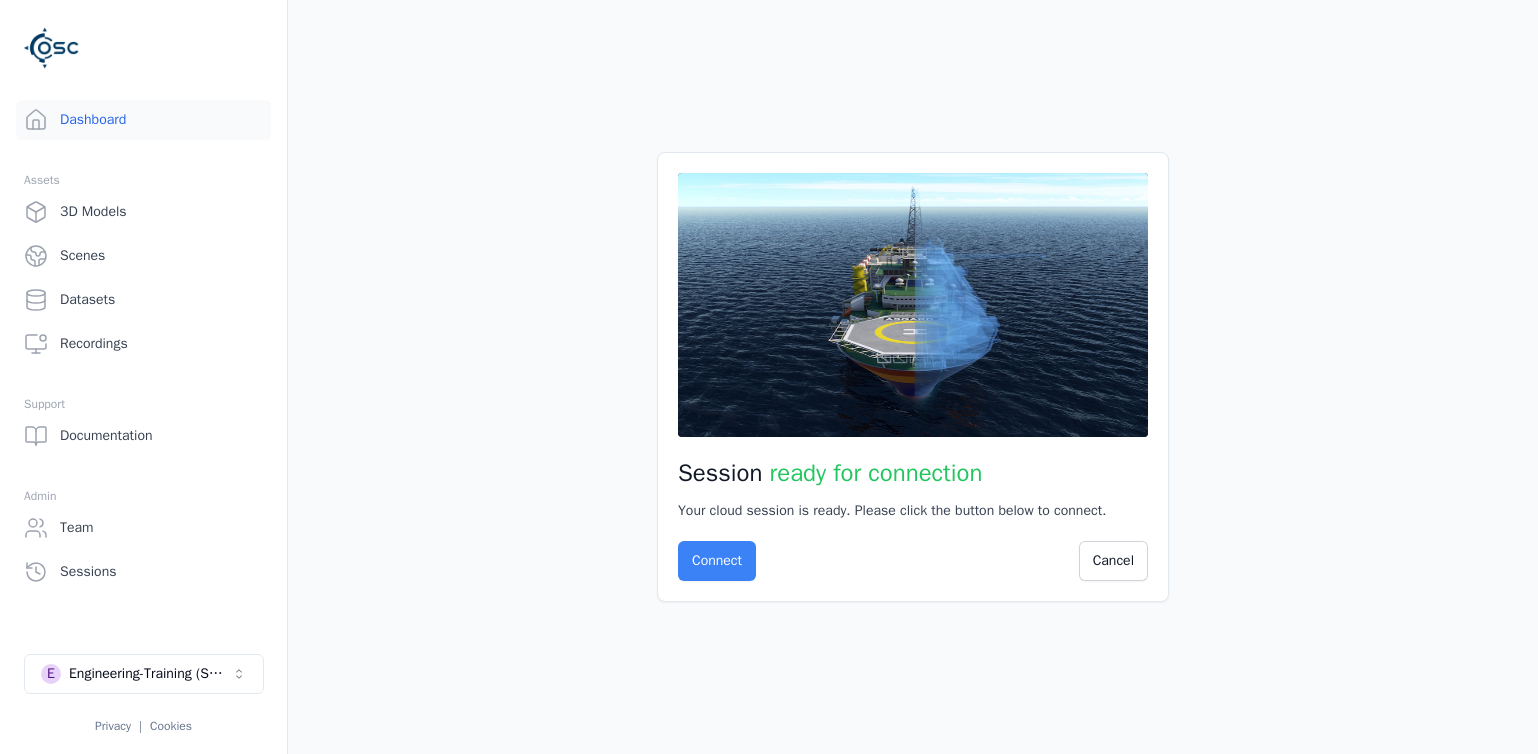 click on "Connect" at bounding box center (717, 561) 